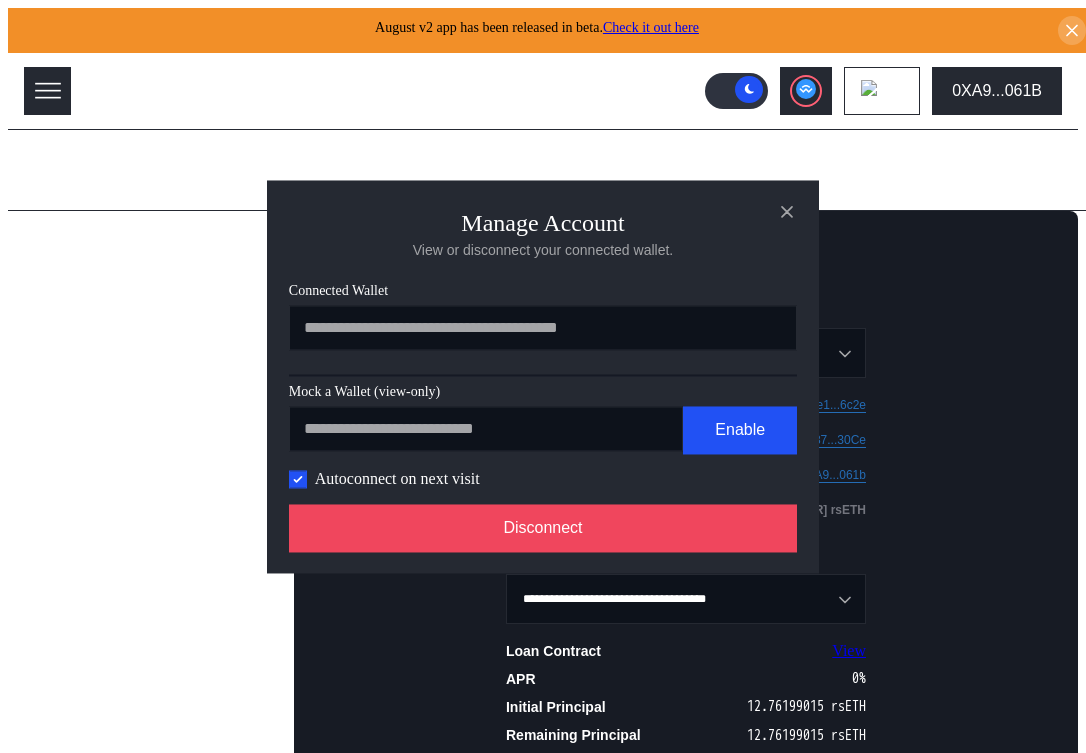 scroll, scrollTop: 0, scrollLeft: 0, axis: both 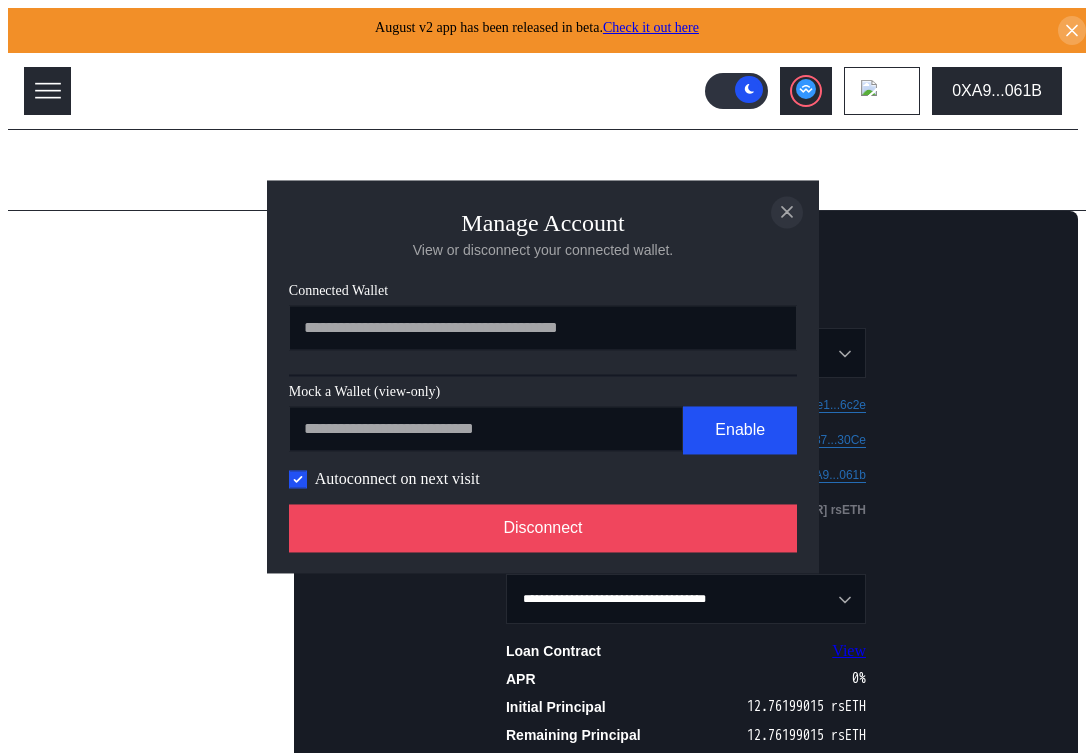click 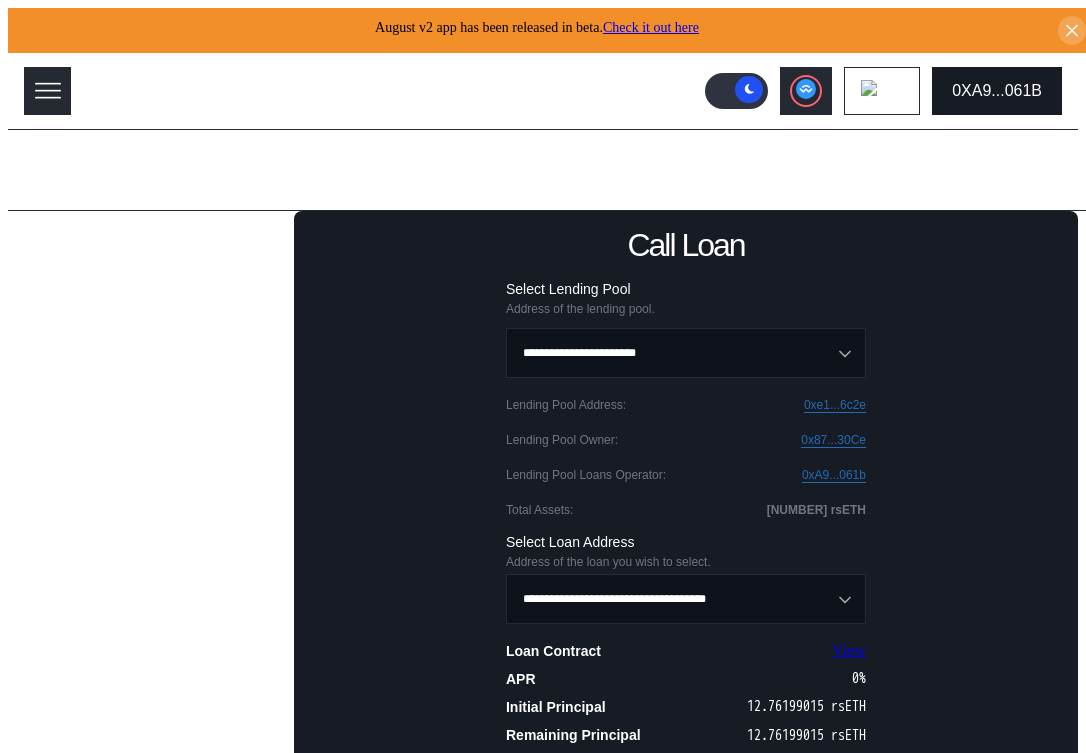 click on "0XA9...061B" at bounding box center [997, 91] 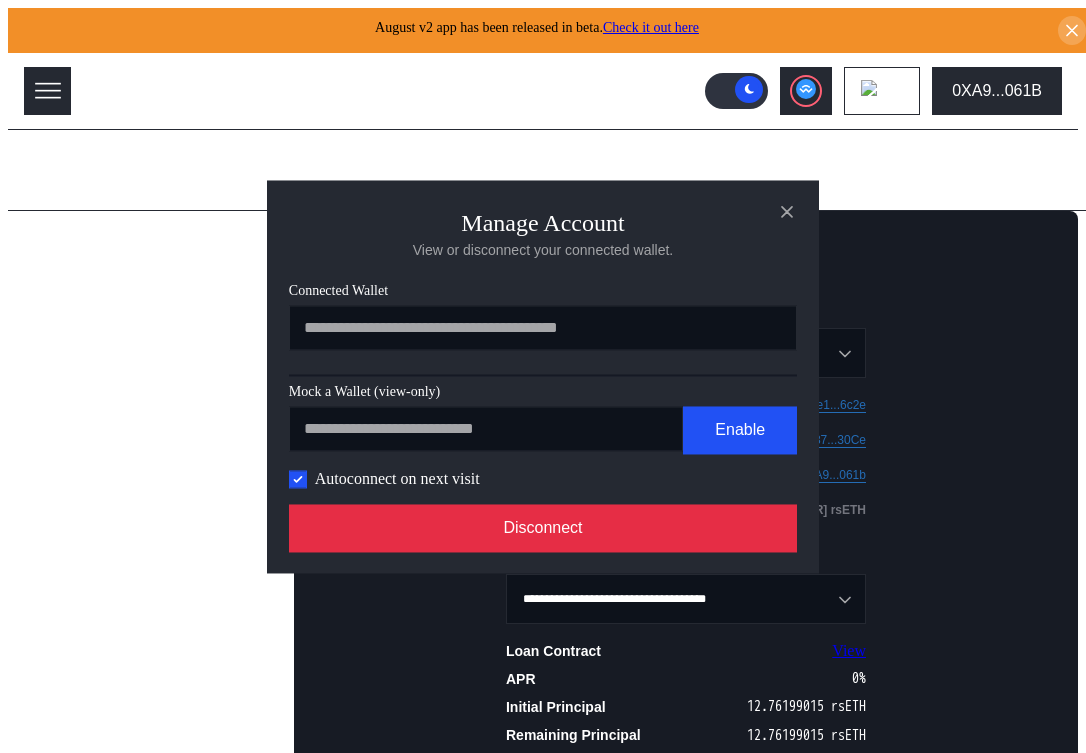click on "Disconnect" at bounding box center (543, 528) 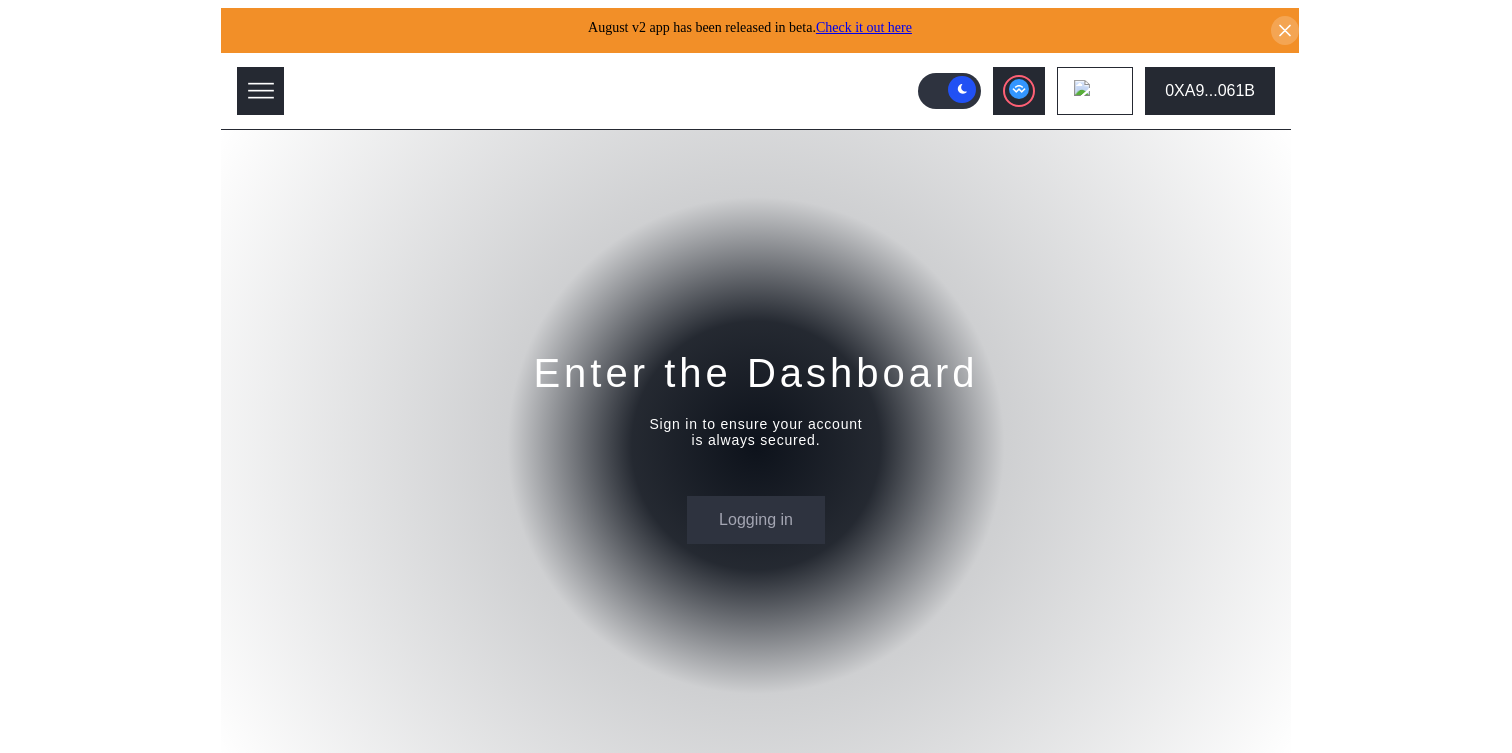 scroll, scrollTop: 0, scrollLeft: 0, axis: both 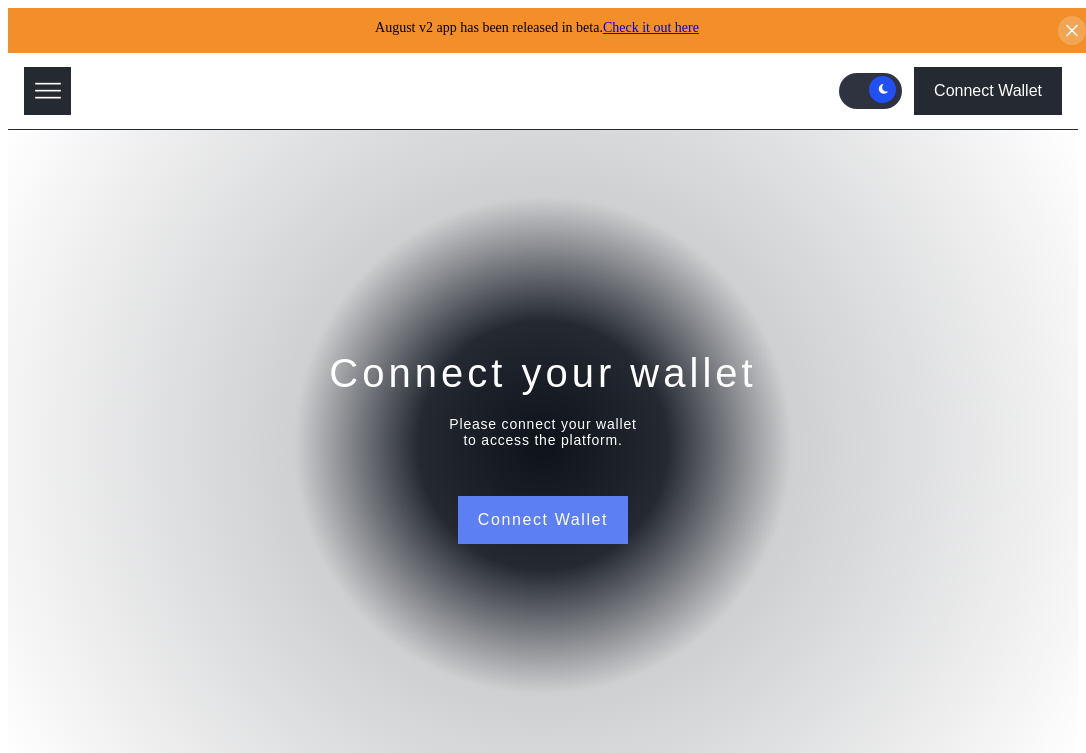 click on "Connect Wallet" at bounding box center [543, 520] 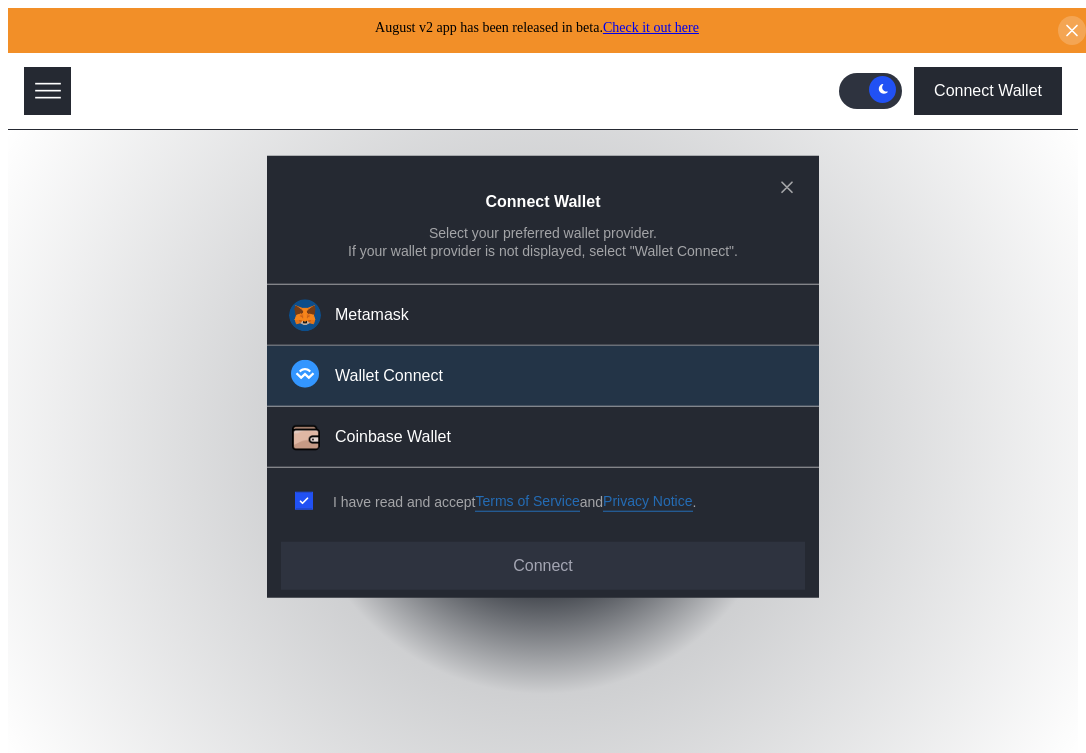 click on "Wallet Connect" at bounding box center [543, 376] 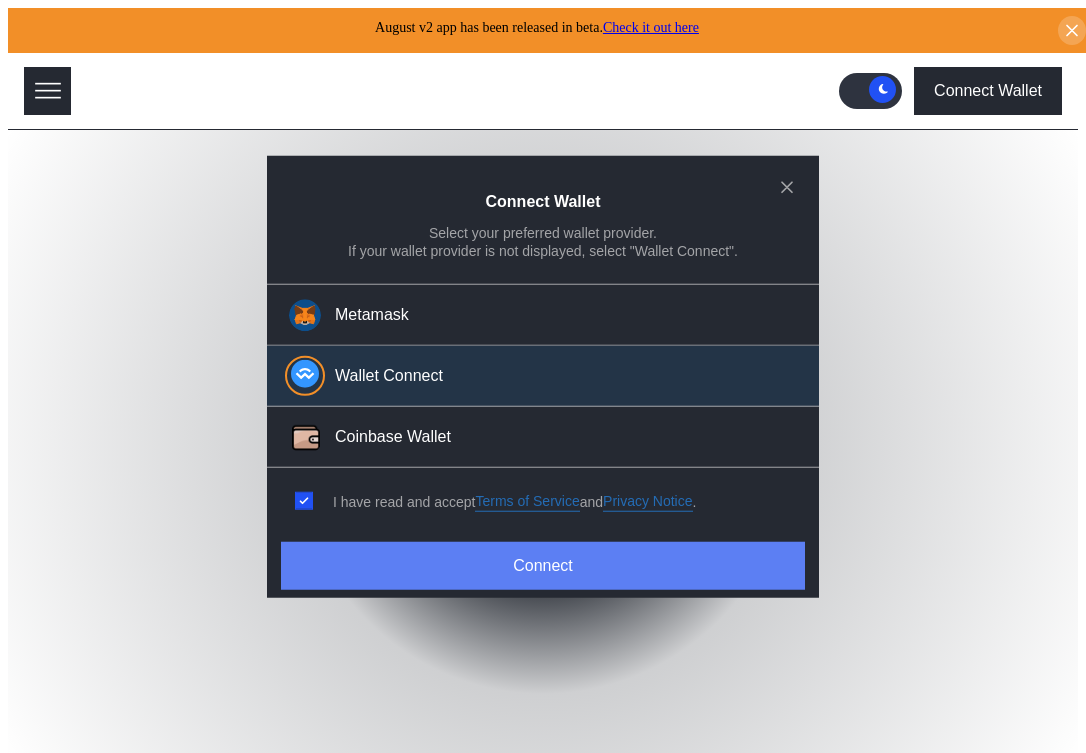 click on "Connect" at bounding box center [543, 566] 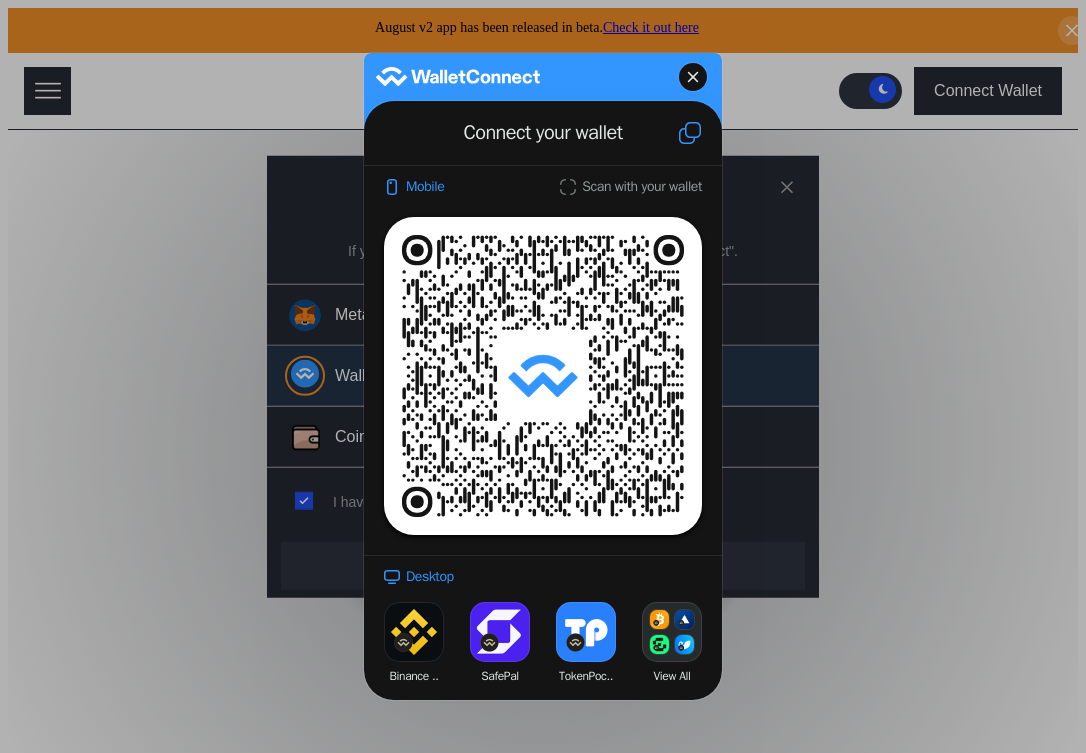click at bounding box center [690, 133] 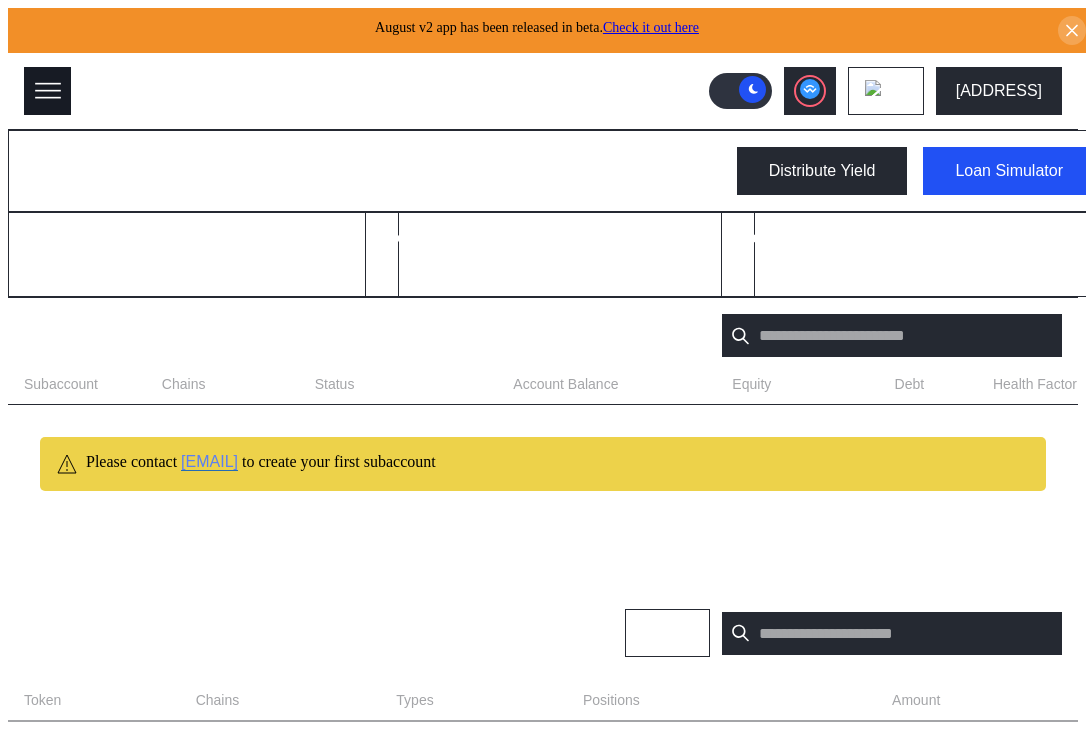 click at bounding box center [47, 91] 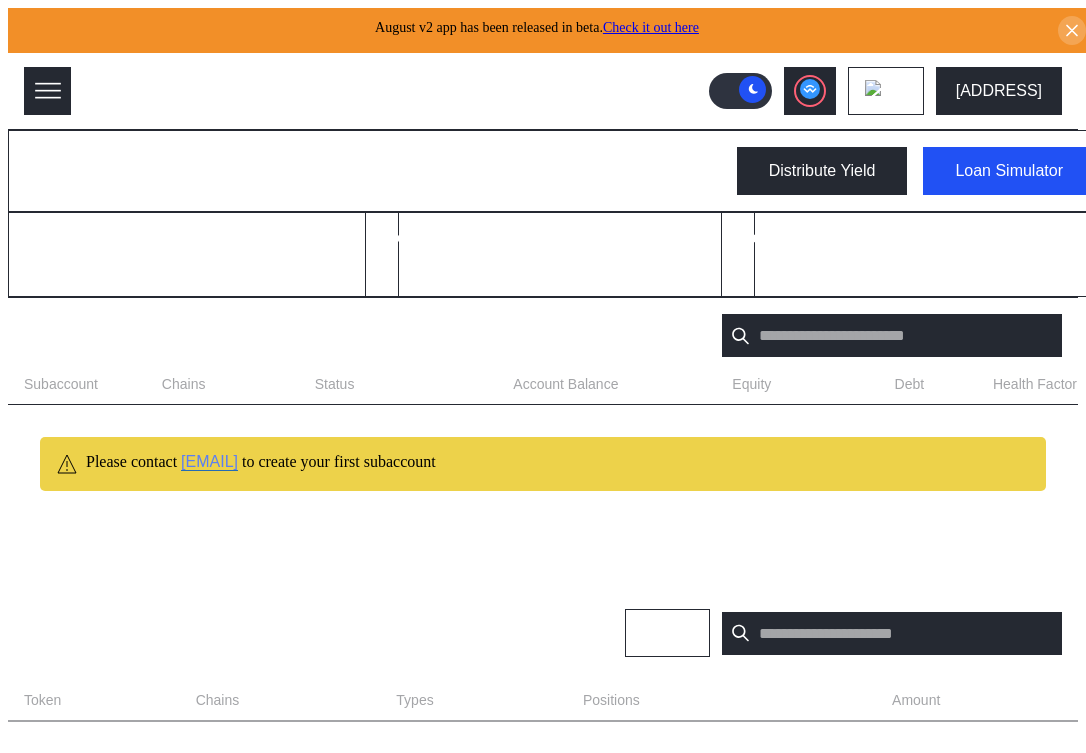 click on "Admin" at bounding box center [86, 1443] 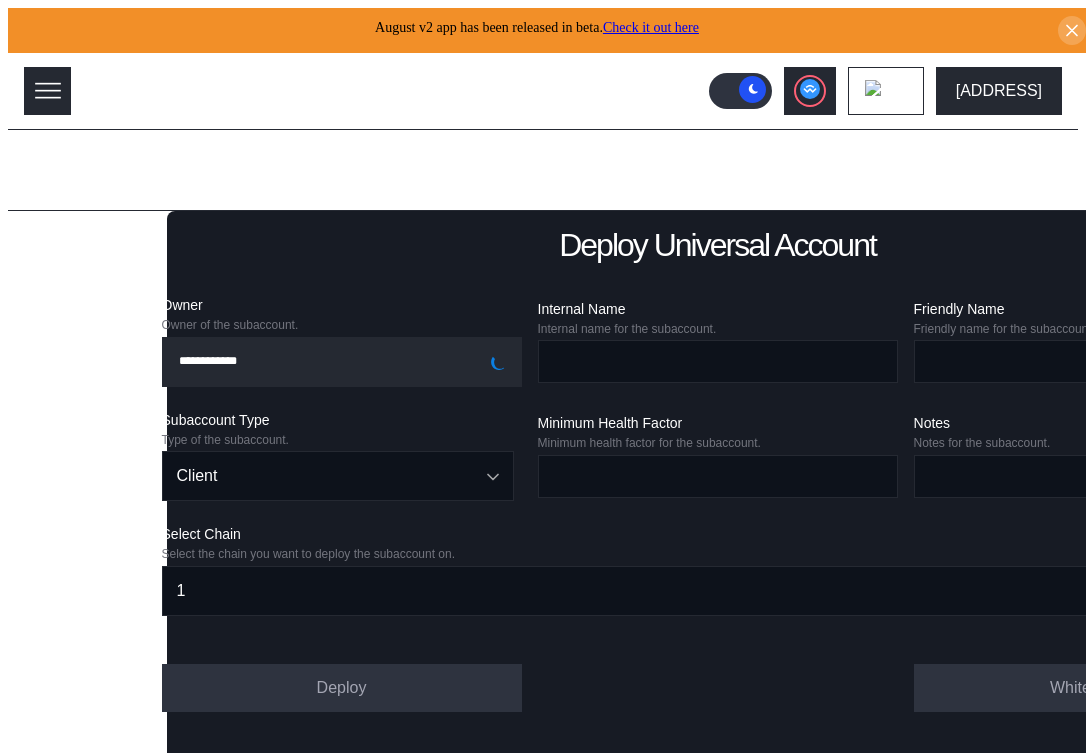 click on "Menu Dashboard Loan Book Permissions History Discount Factors Admin Automations 0X41...41F4 Light Mode" at bounding box center (543, 1110) 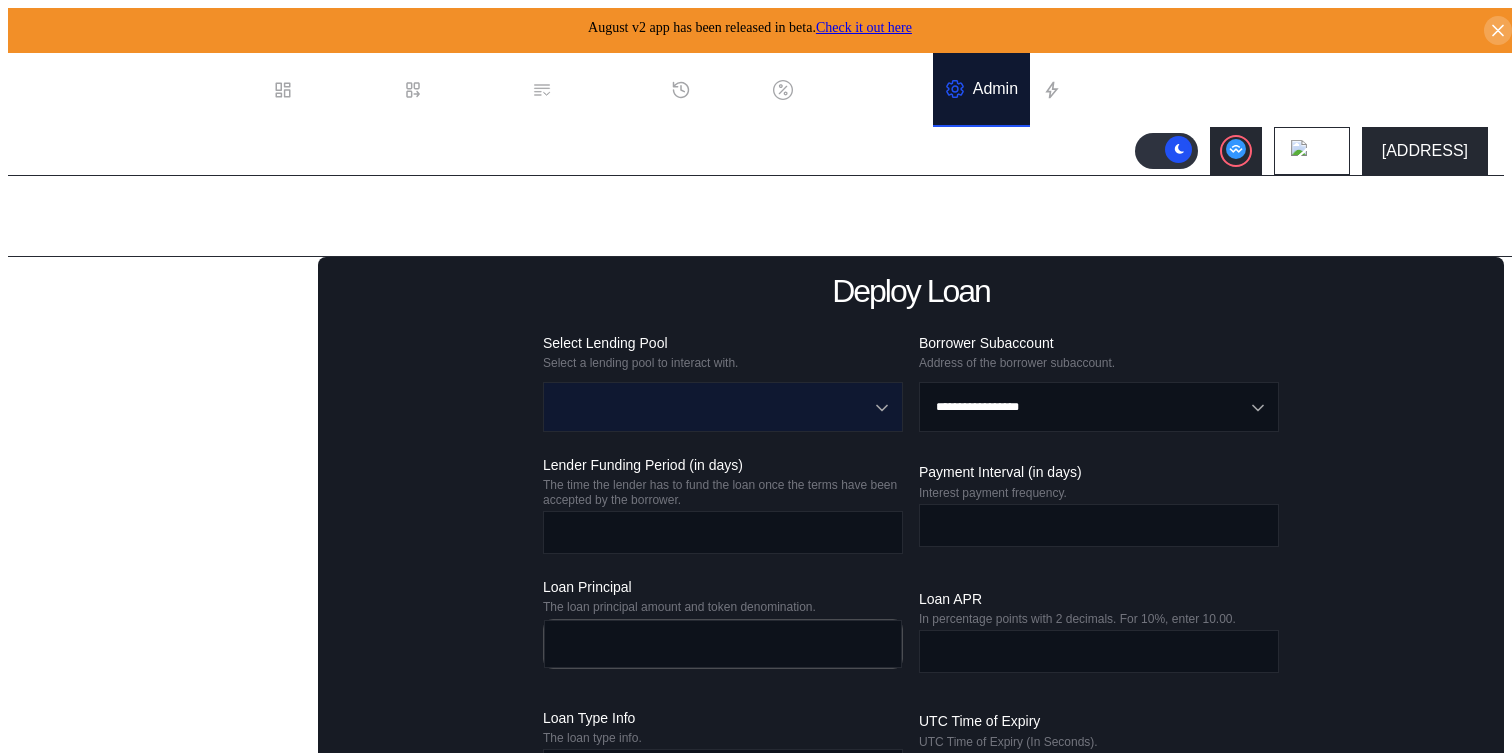 click at bounding box center (712, 407) 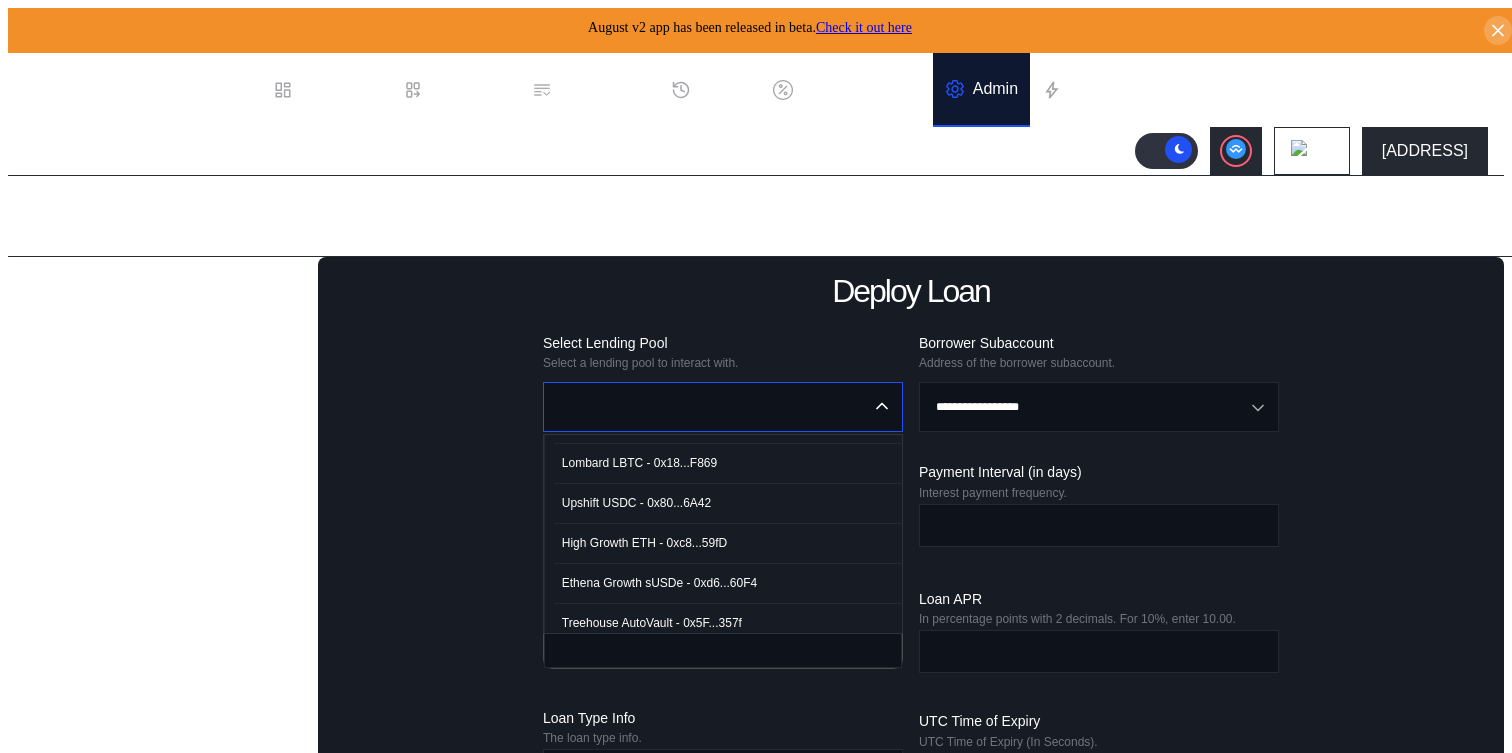 scroll, scrollTop: 113, scrollLeft: 0, axis: vertical 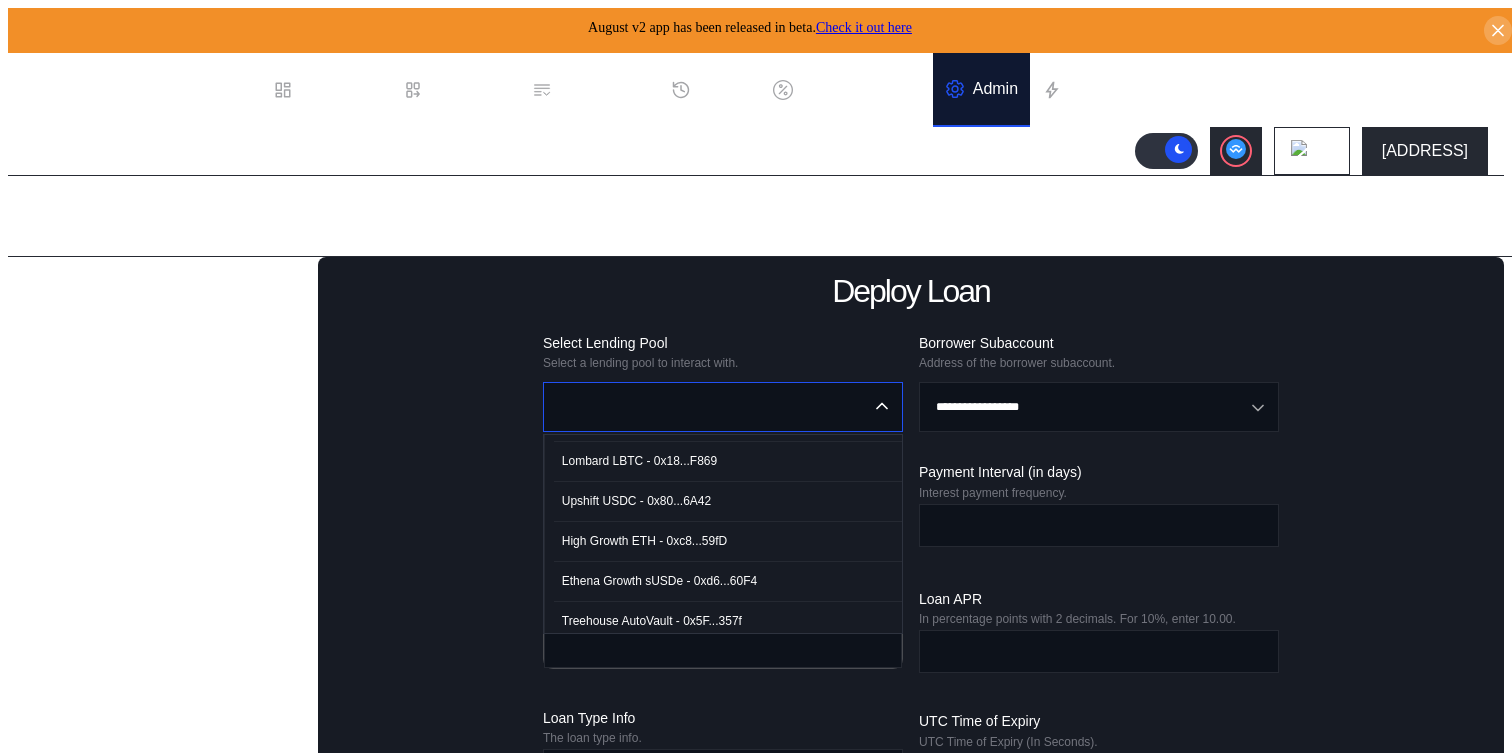 click on "High Growth ETH - 0xc8...59fD" at bounding box center [644, 541] 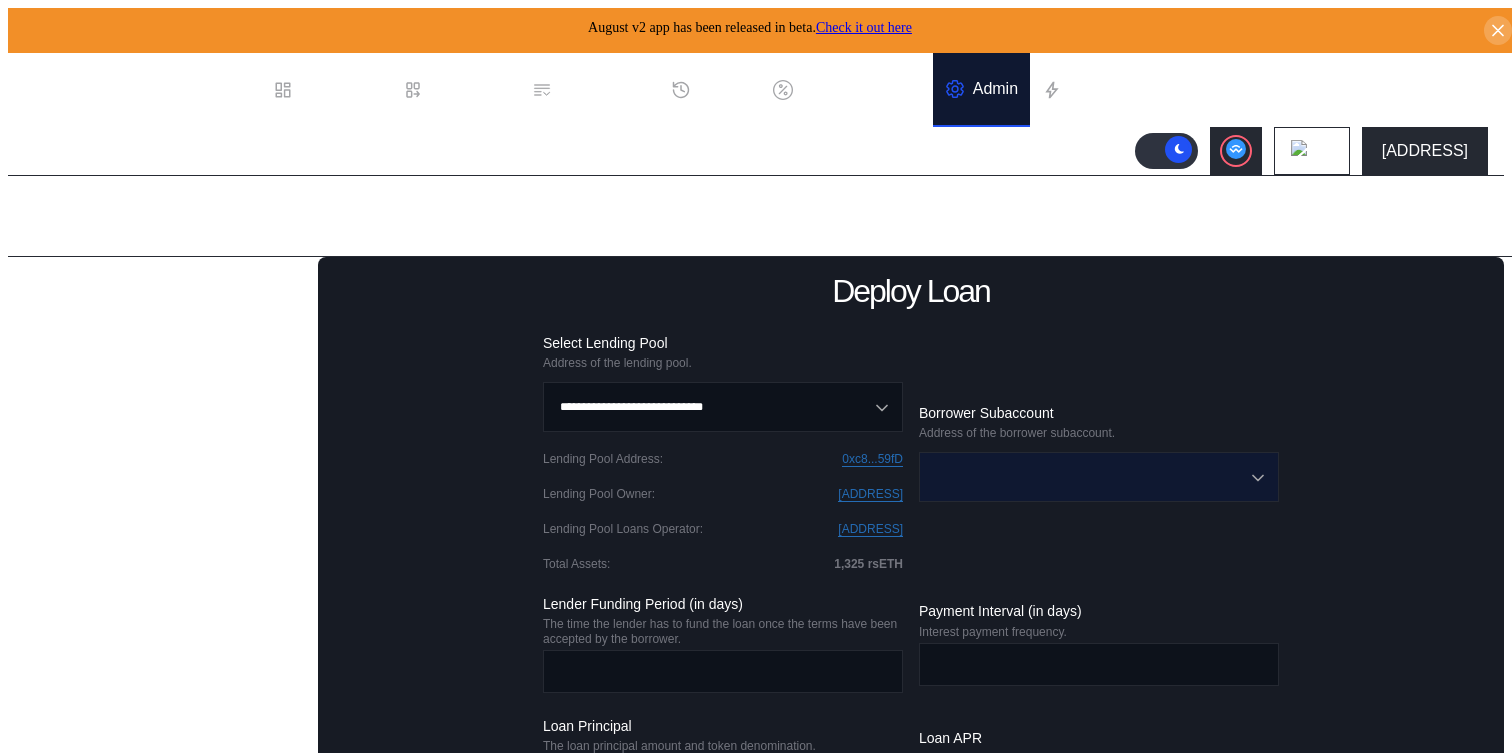 click at bounding box center [1088, 477] 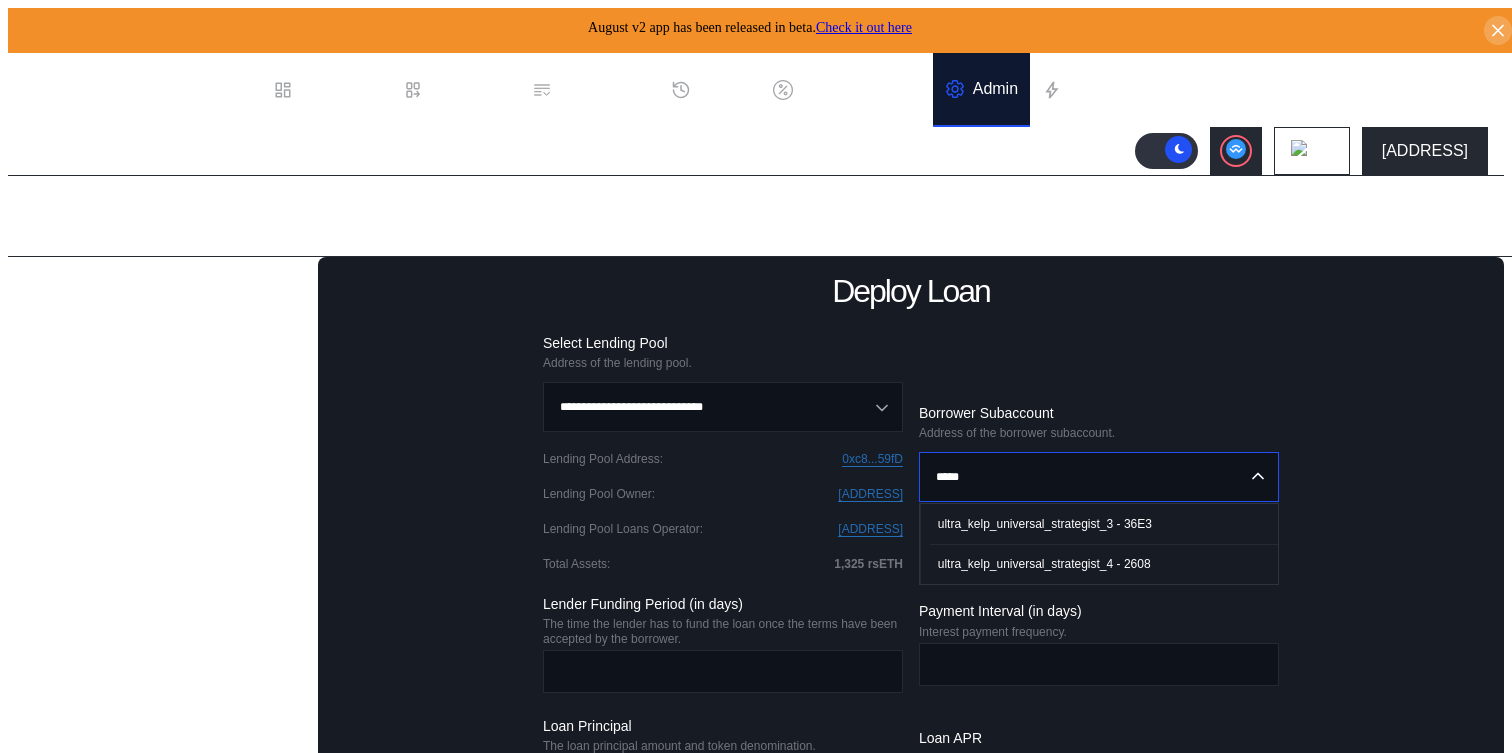 click on "ultra_kelp_universal_strategist_3 - 36E3" at bounding box center (1045, 524) 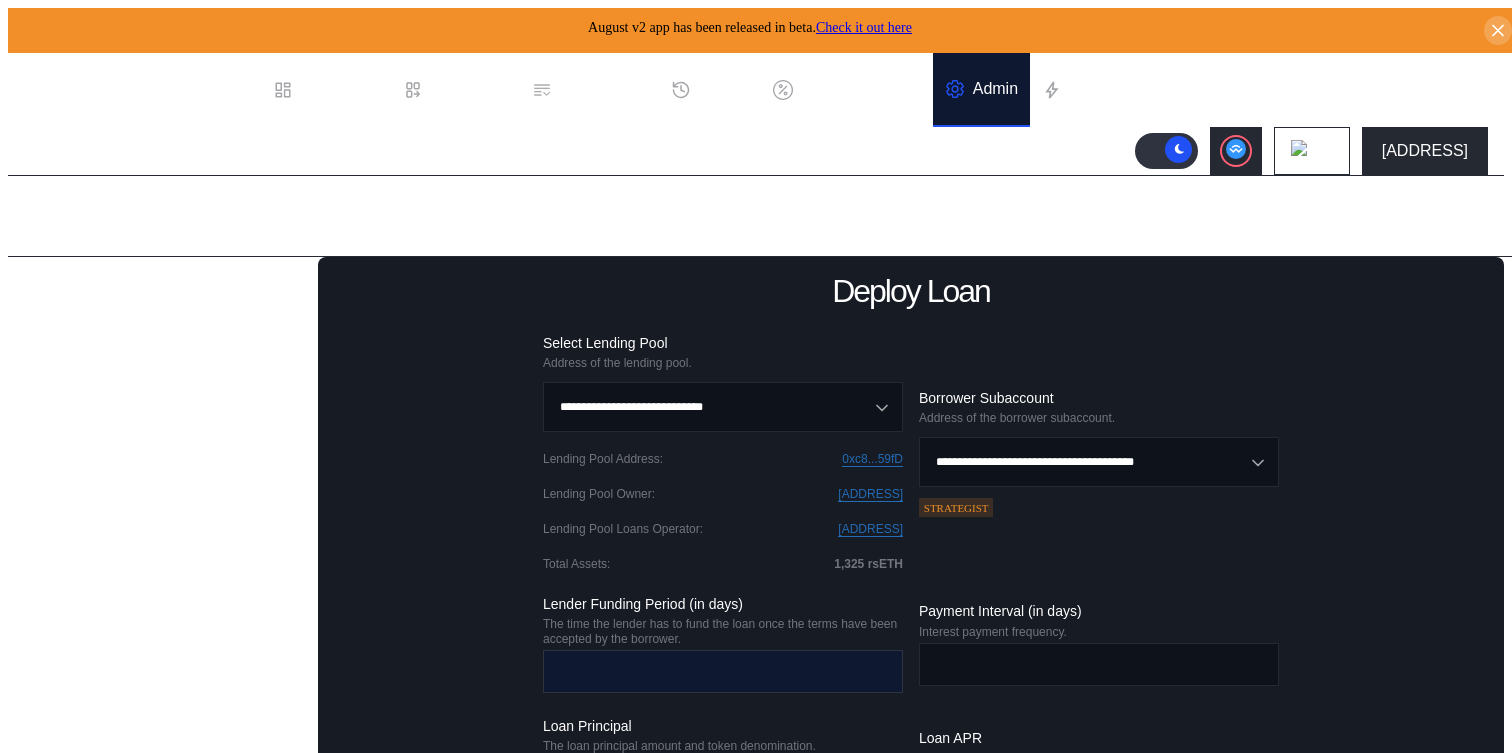click at bounding box center [708, 671] 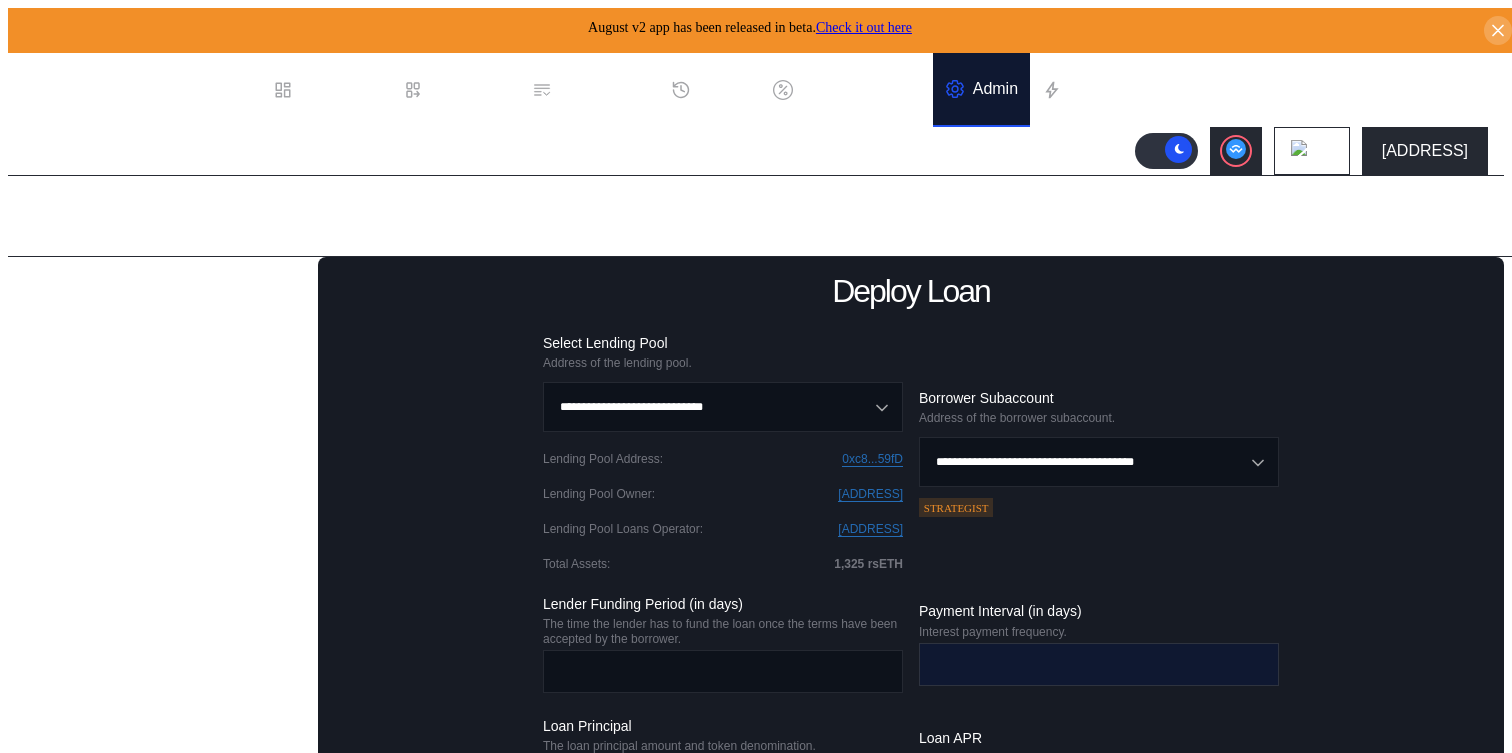 type on "*" 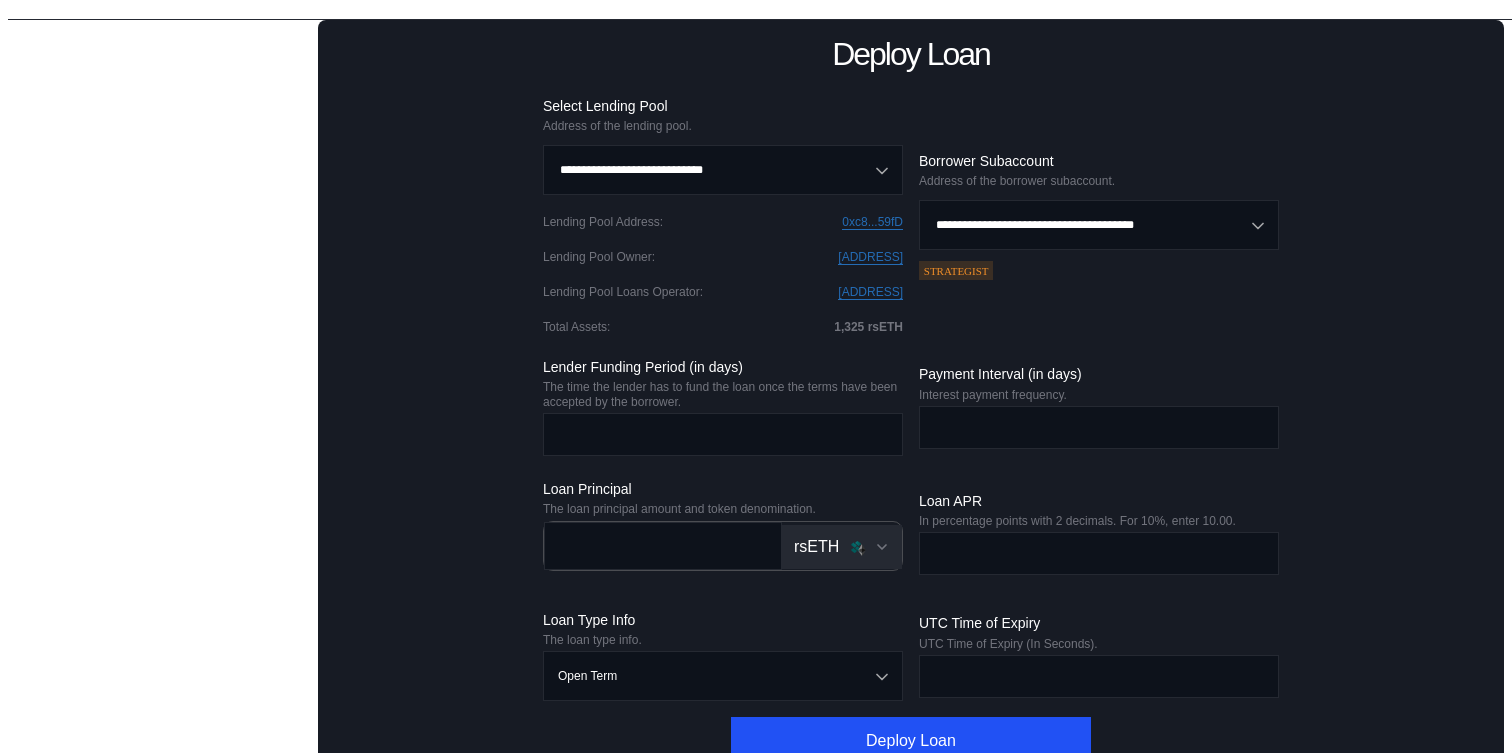 scroll, scrollTop: 264, scrollLeft: 0, axis: vertical 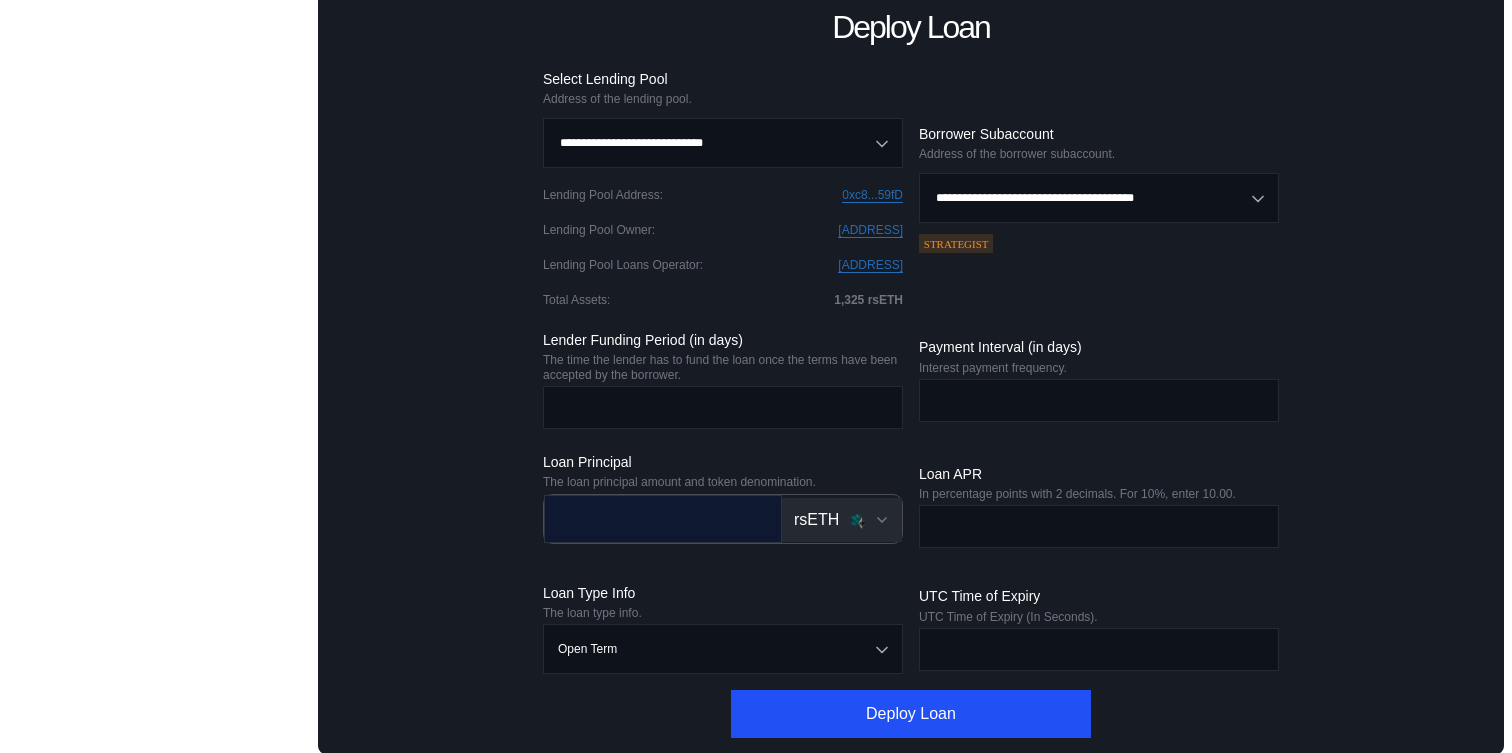 click at bounding box center [648, 518] 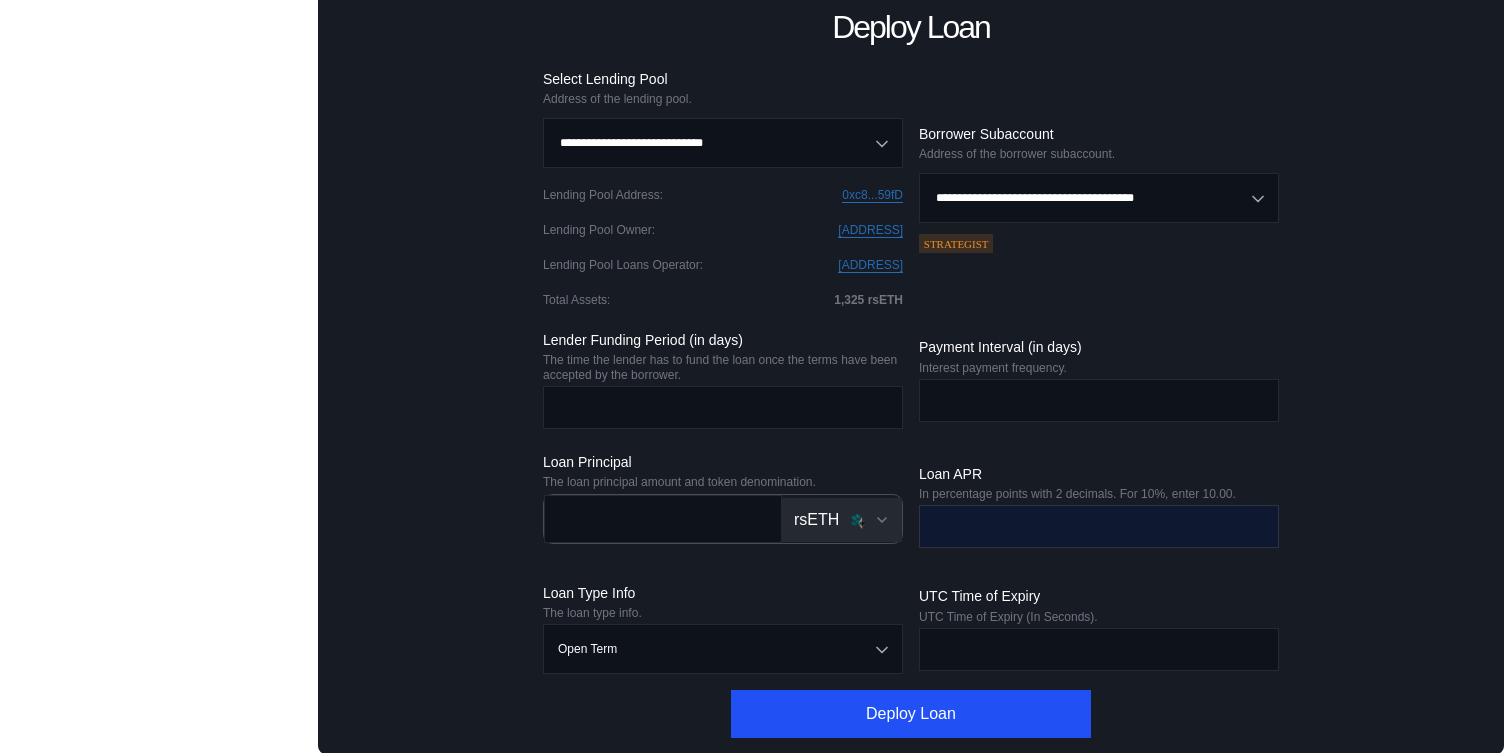 type on "***" 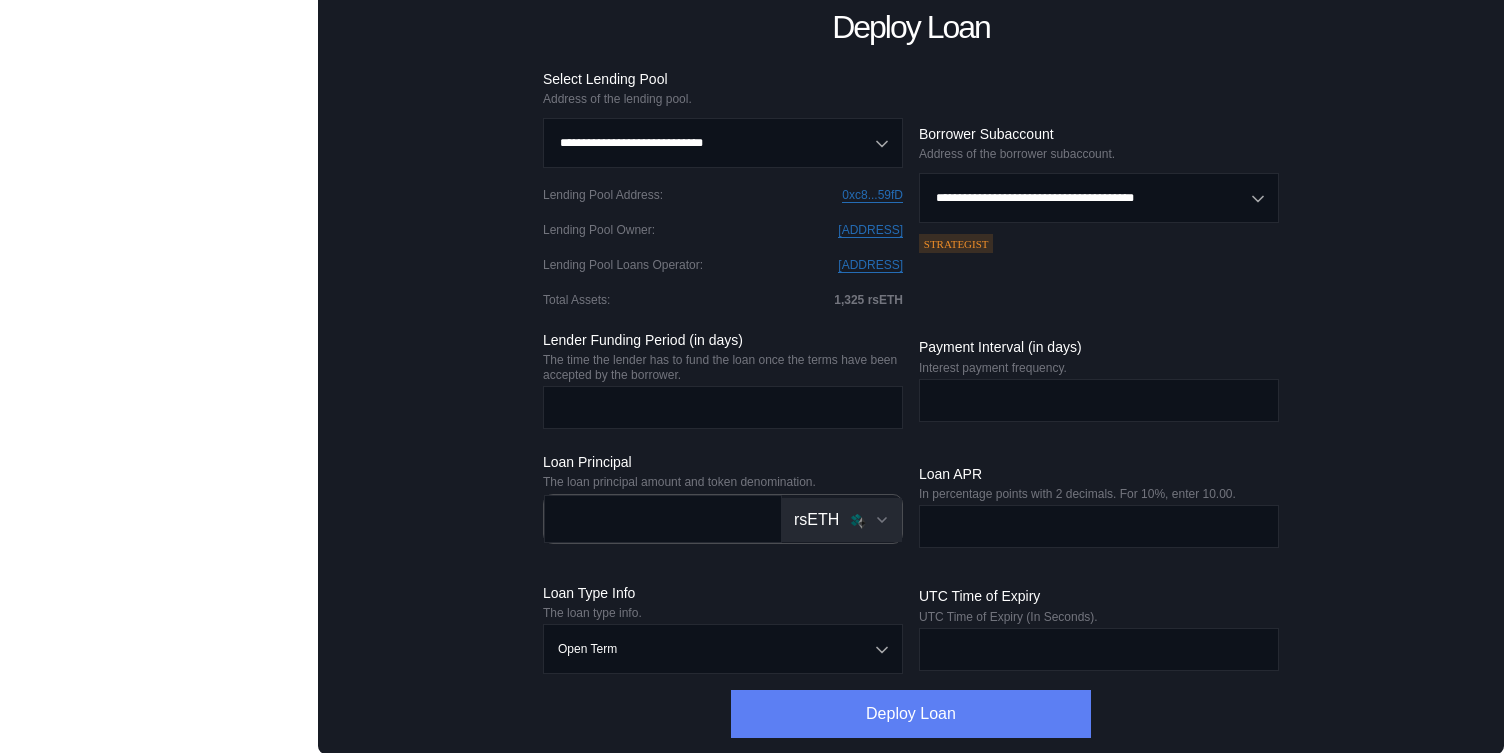 type on "****" 